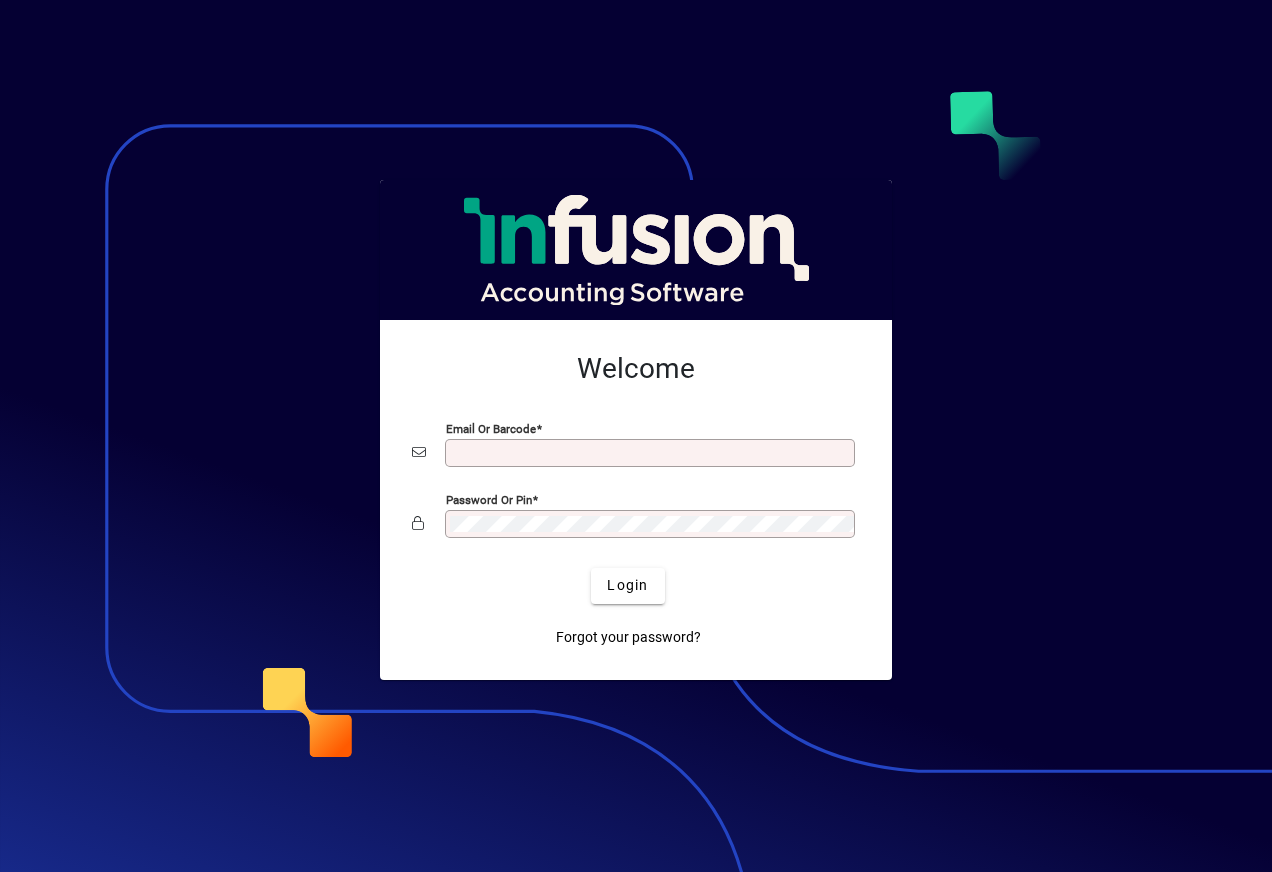 scroll, scrollTop: 0, scrollLeft: 0, axis: both 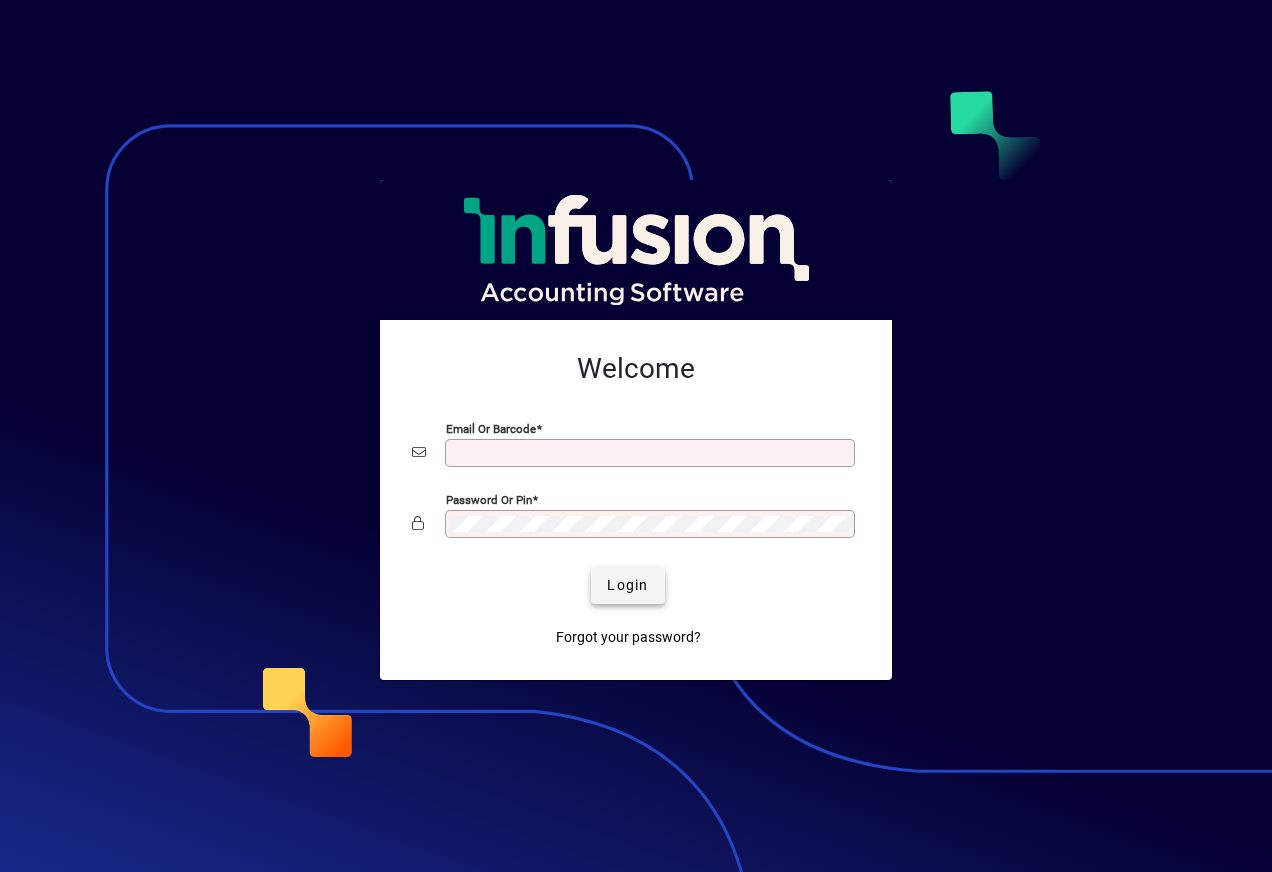 type on "**********" 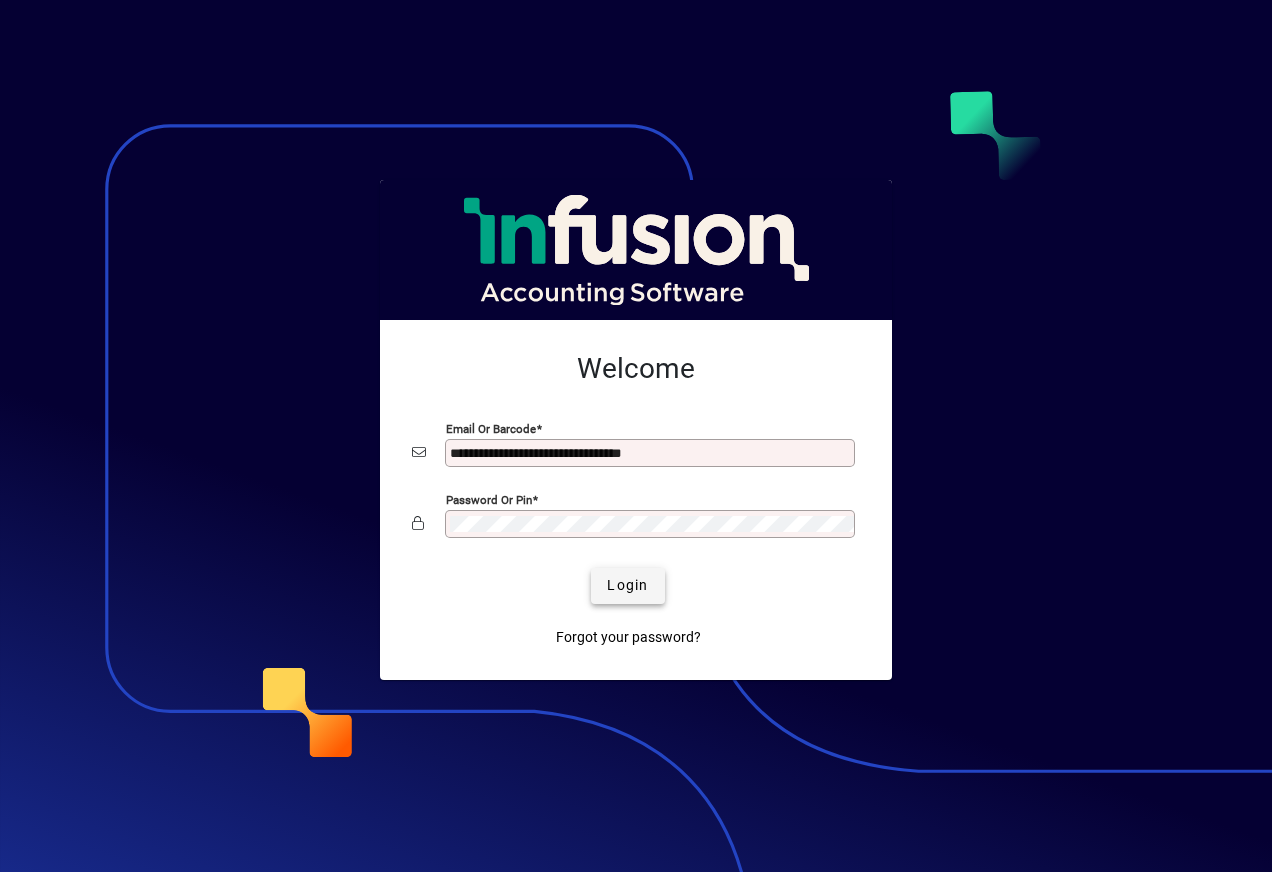 click on "Login" 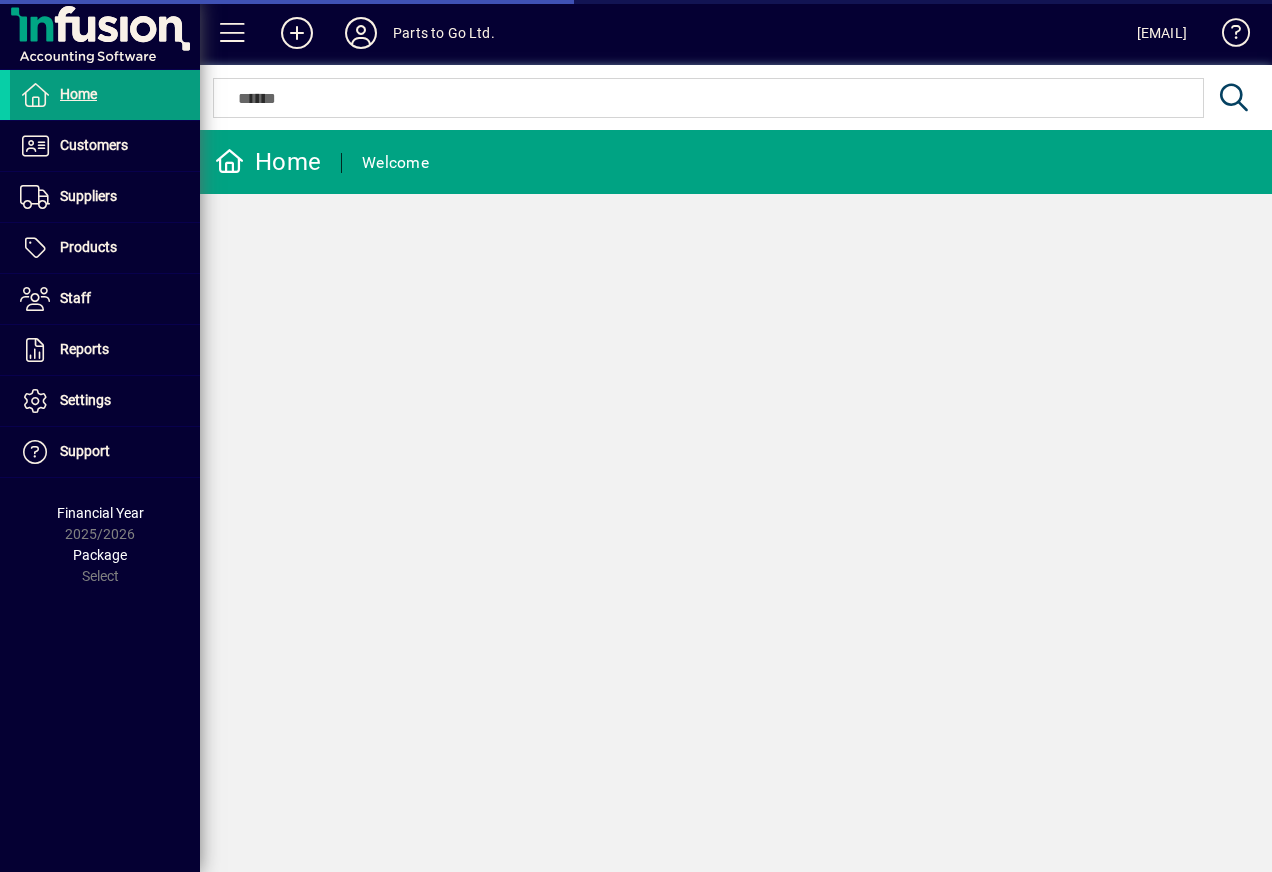 scroll, scrollTop: 0, scrollLeft: 0, axis: both 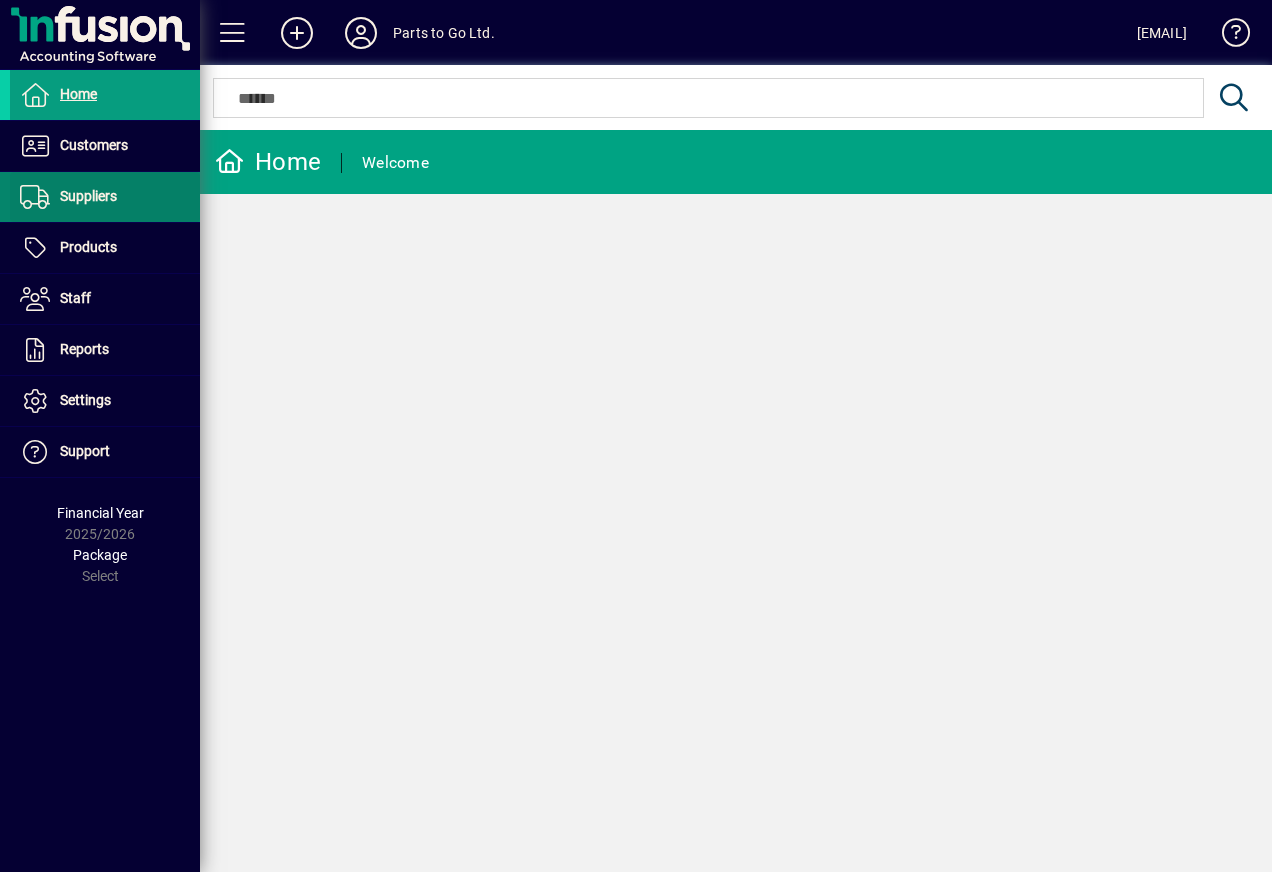 click on "Suppliers" at bounding box center (63, 197) 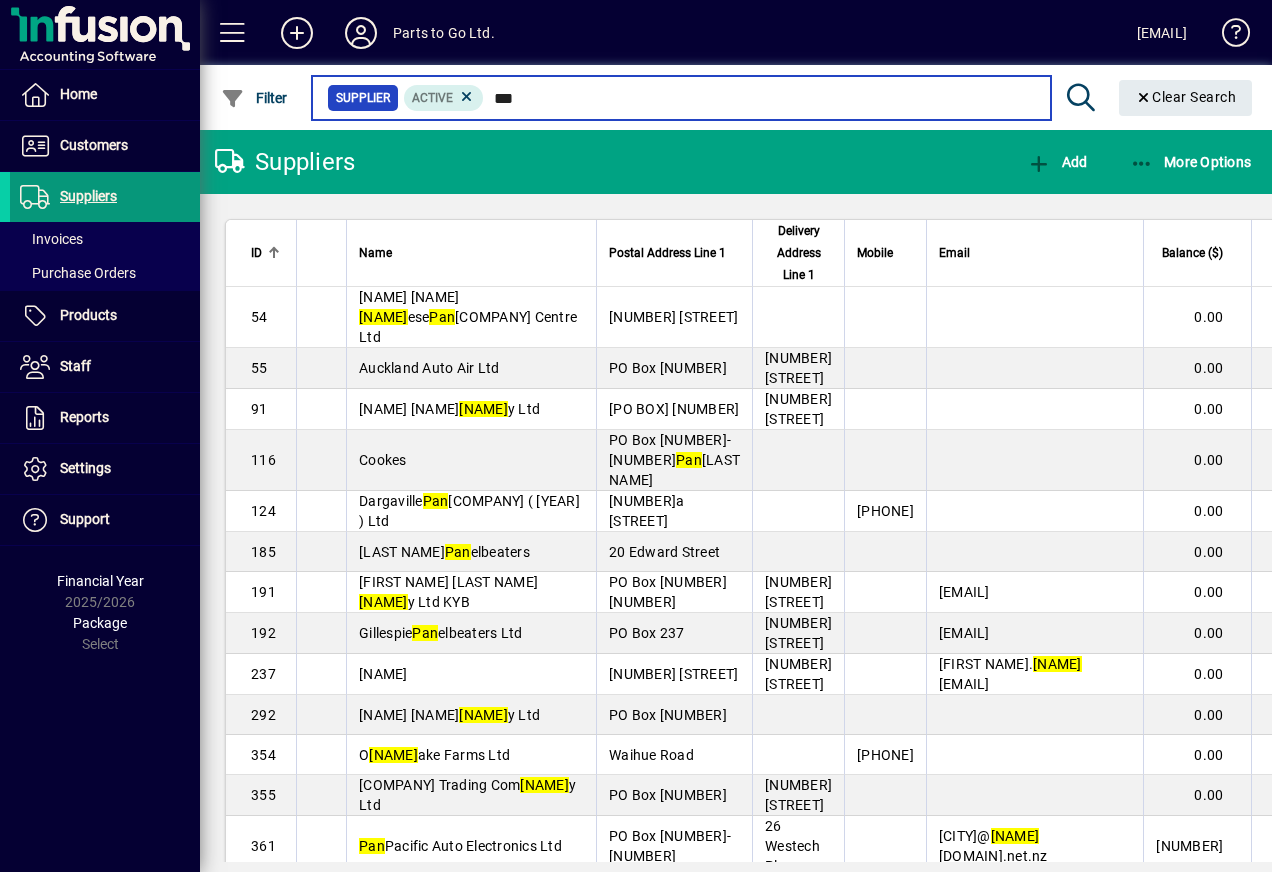 type on "***" 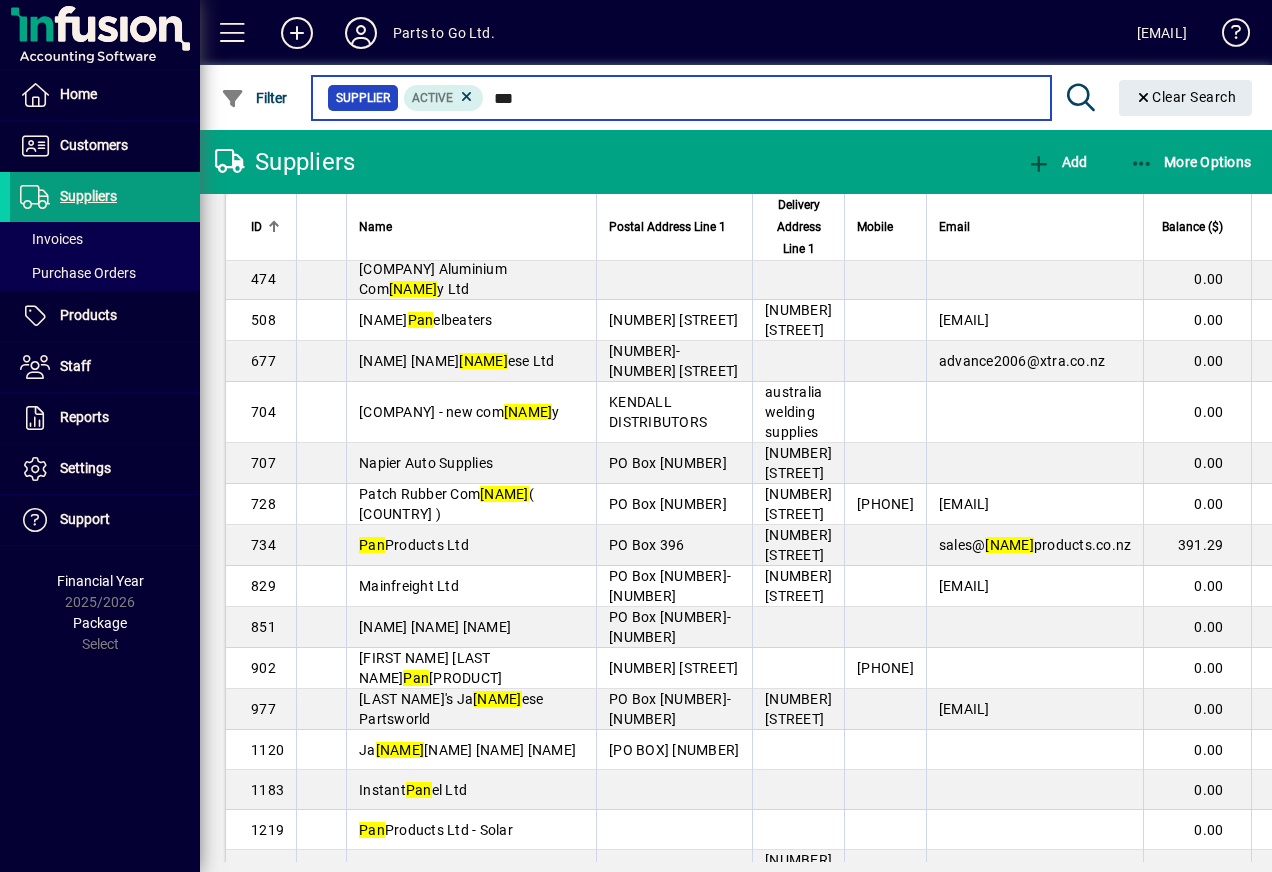 scroll, scrollTop: 700, scrollLeft: 0, axis: vertical 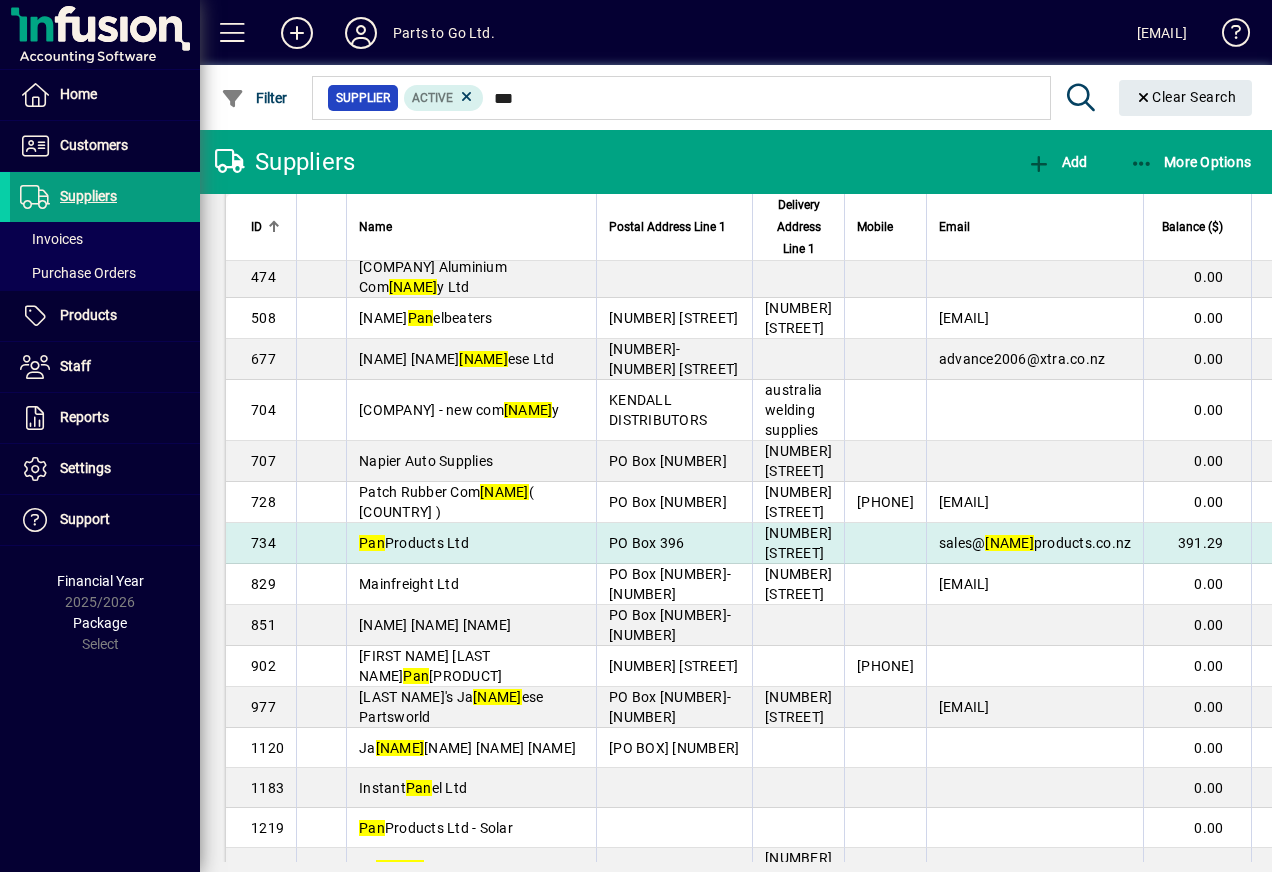 click on "Pan" at bounding box center (372, 543) 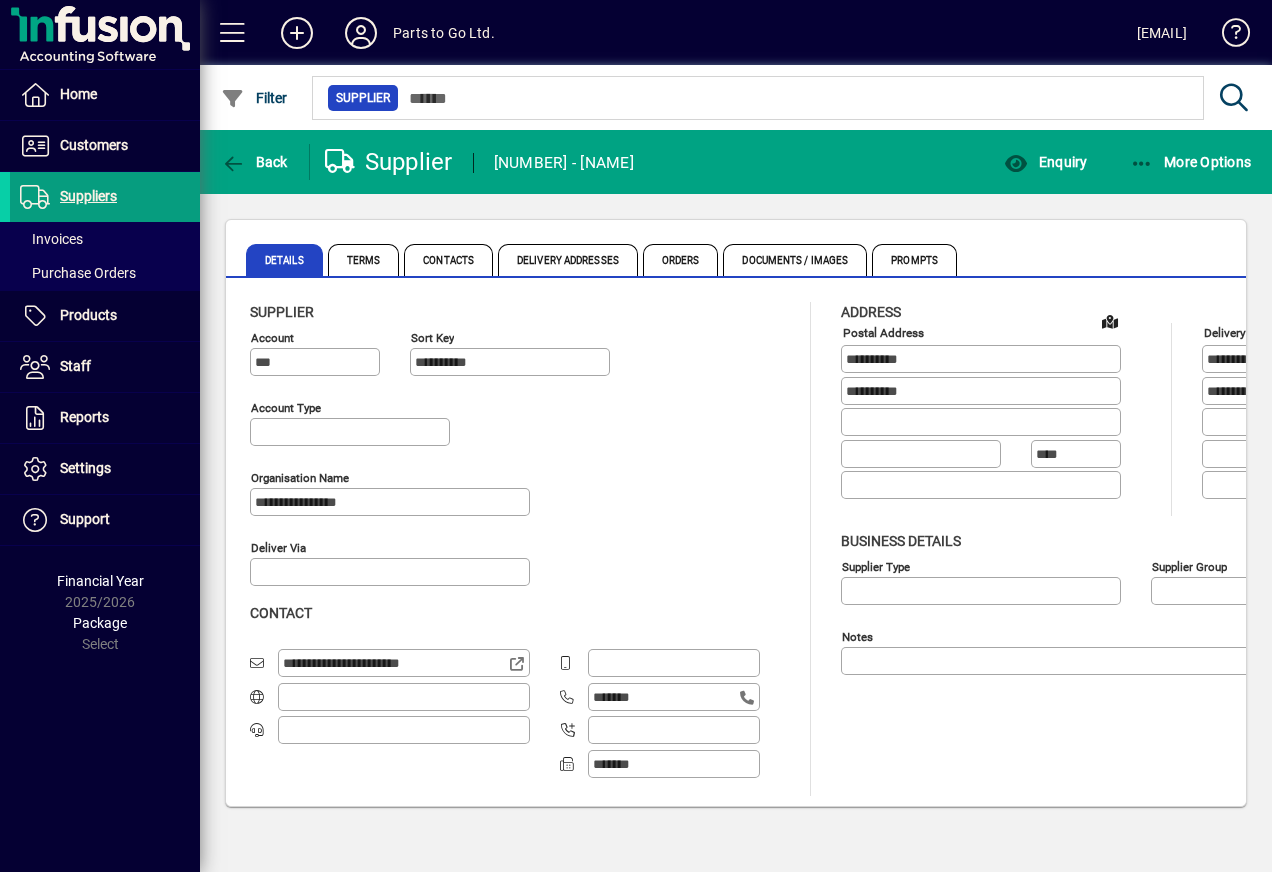 type on "**********" 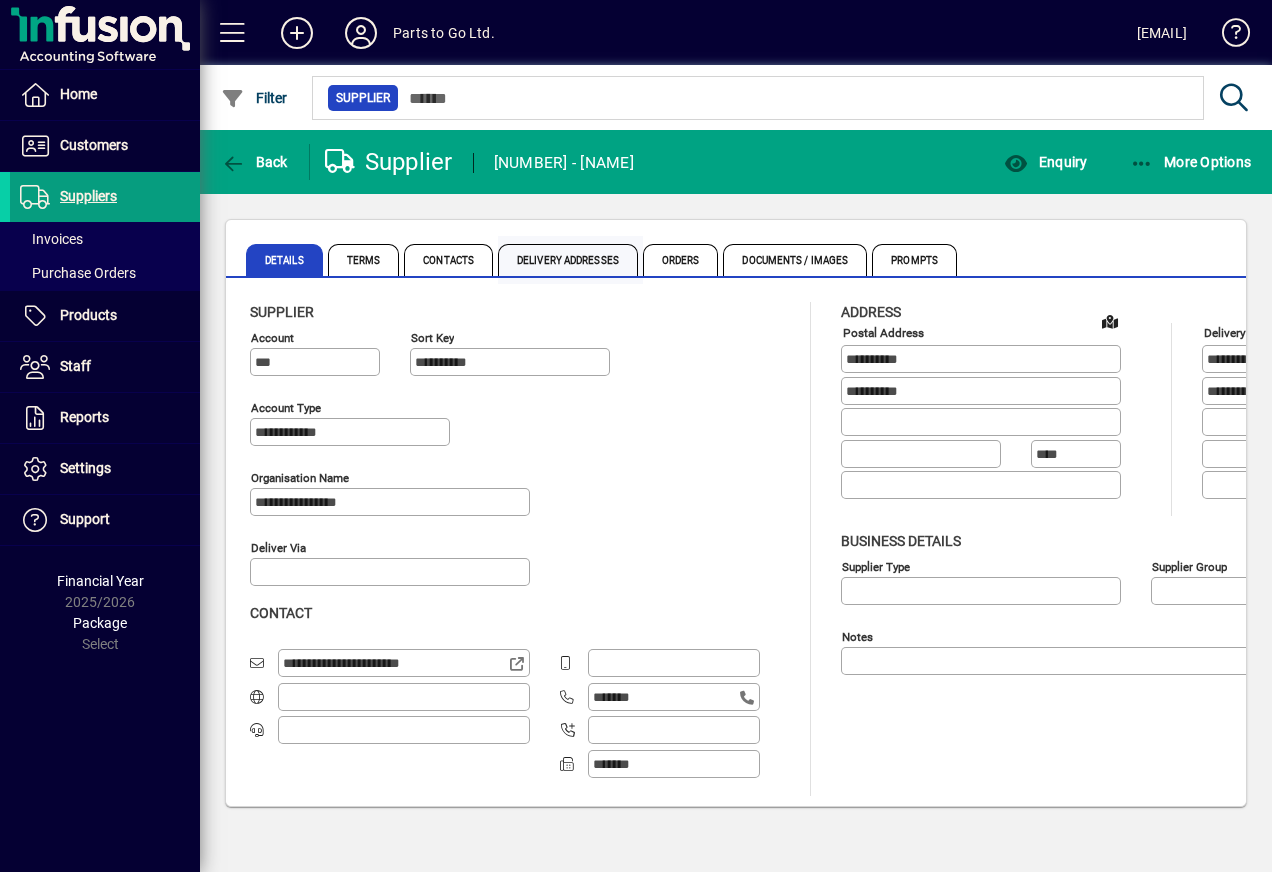 click on "Delivery Addresses" at bounding box center (568, 260) 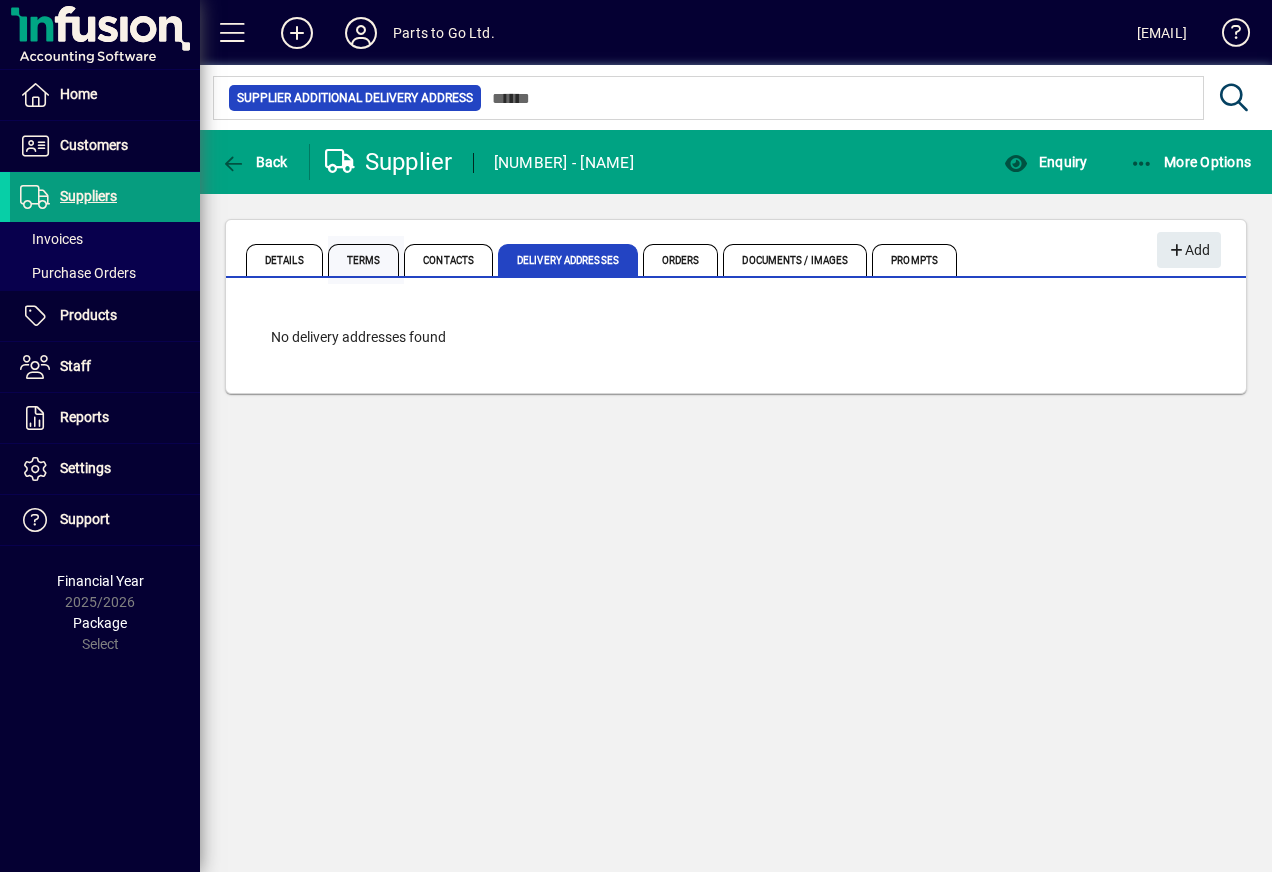 click on "Terms" at bounding box center (364, 260) 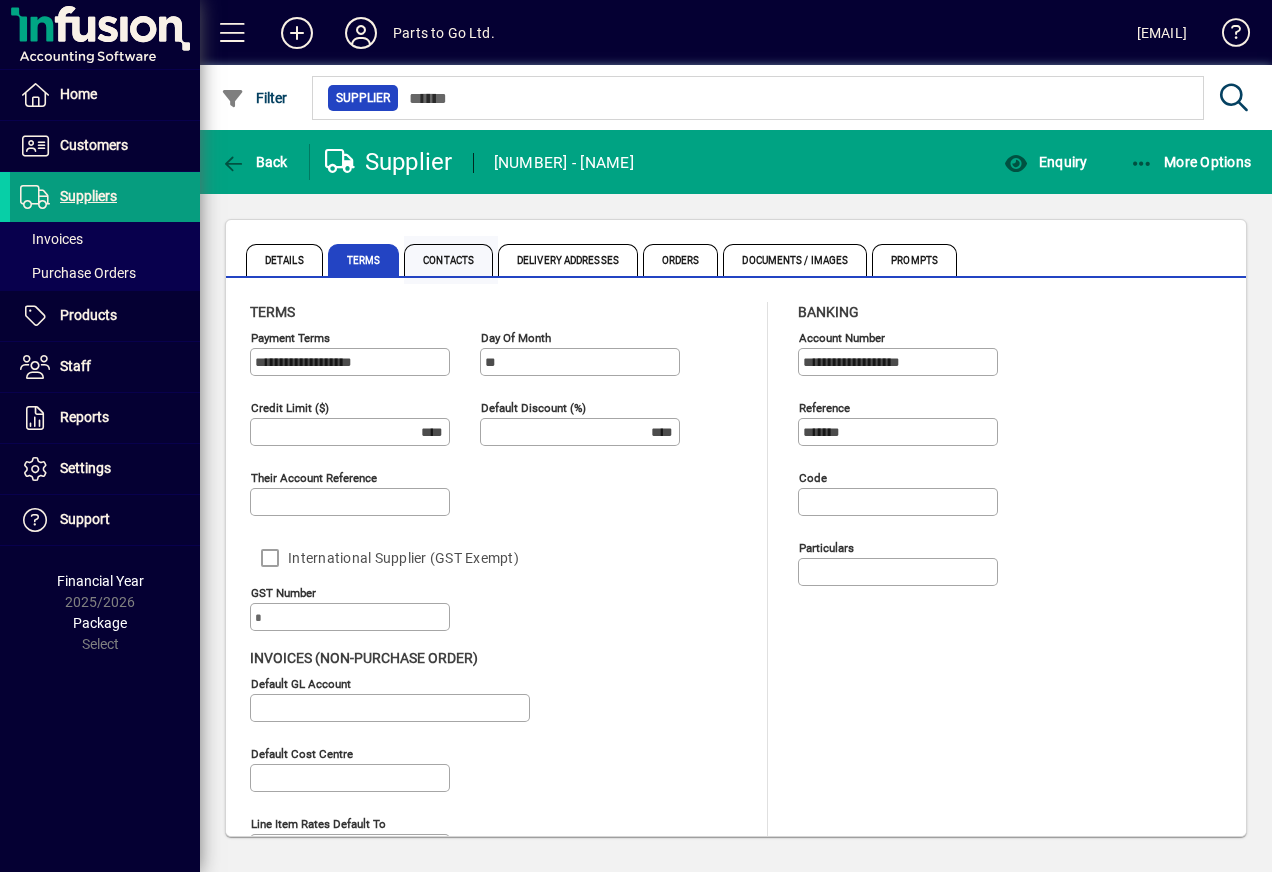 click on "Contacts" at bounding box center [448, 260] 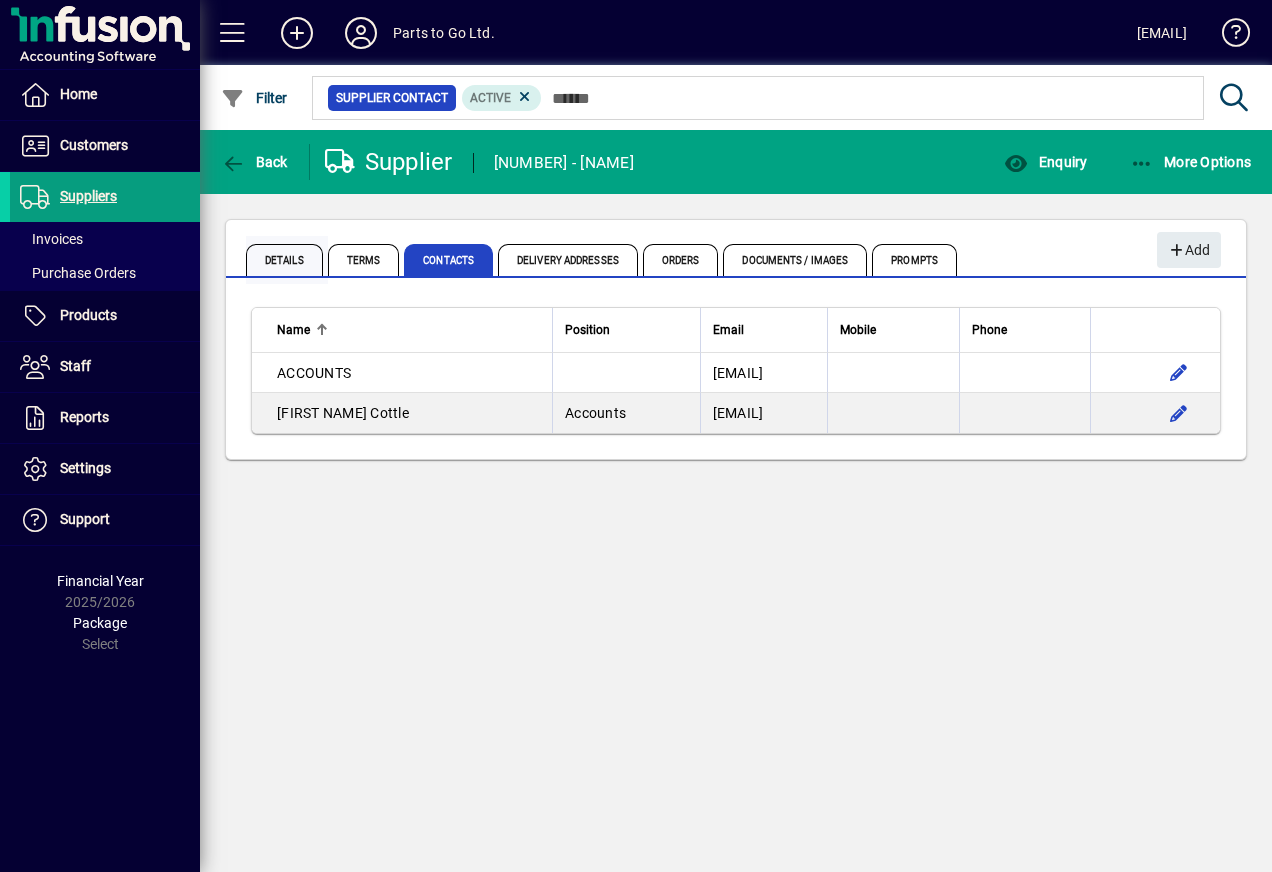 click on "Details" at bounding box center (284, 260) 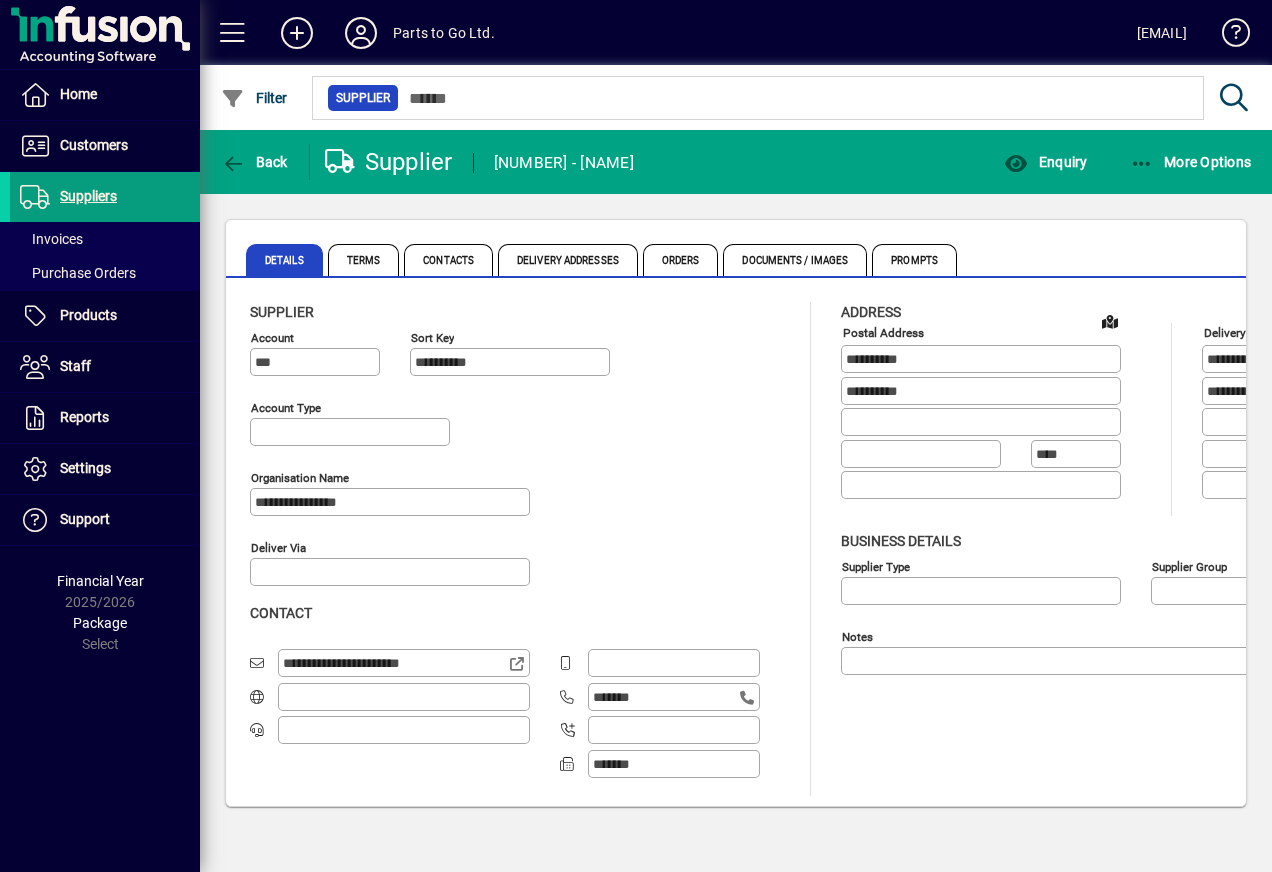 type on "**********" 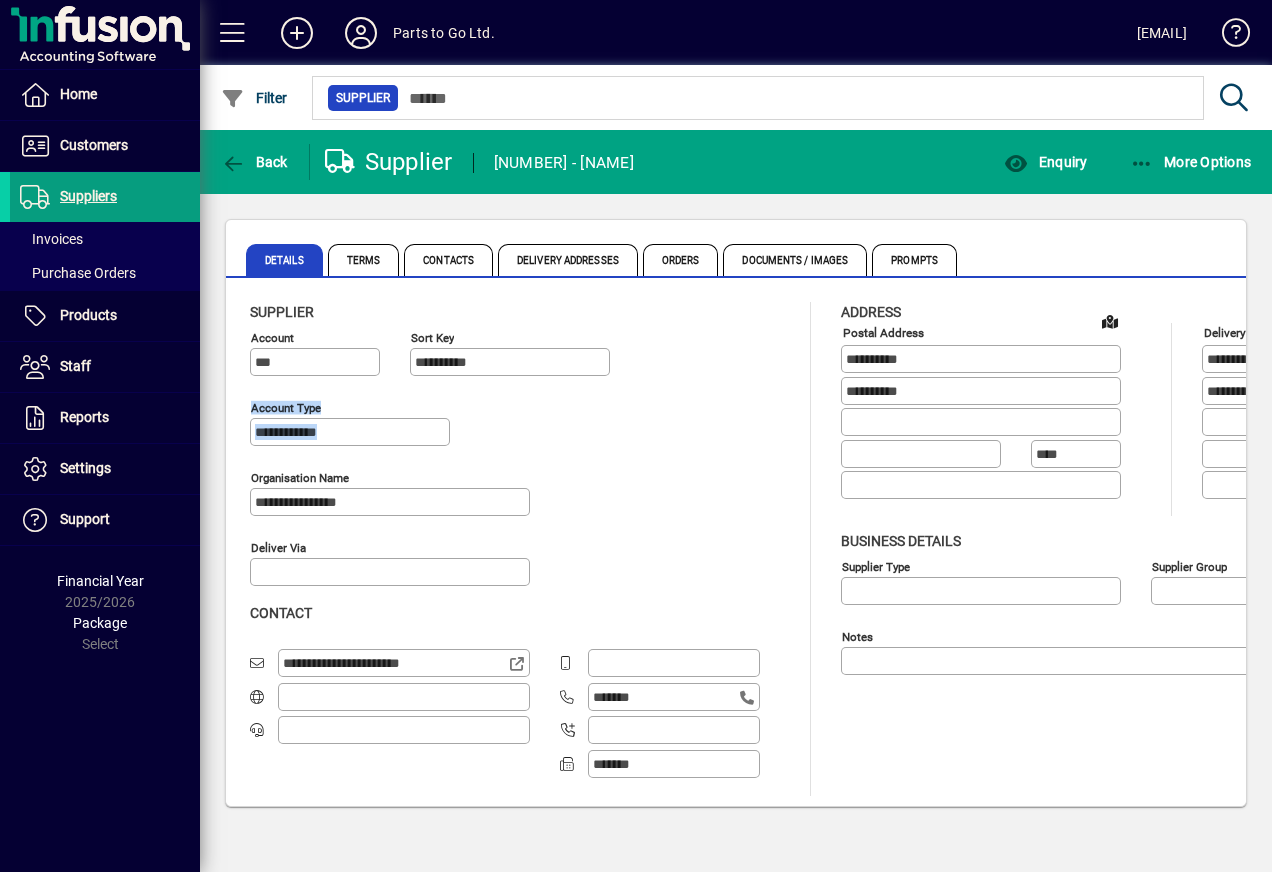 drag, startPoint x: 714, startPoint y: 417, endPoint x: 413, endPoint y: 463, distance: 304.49466 